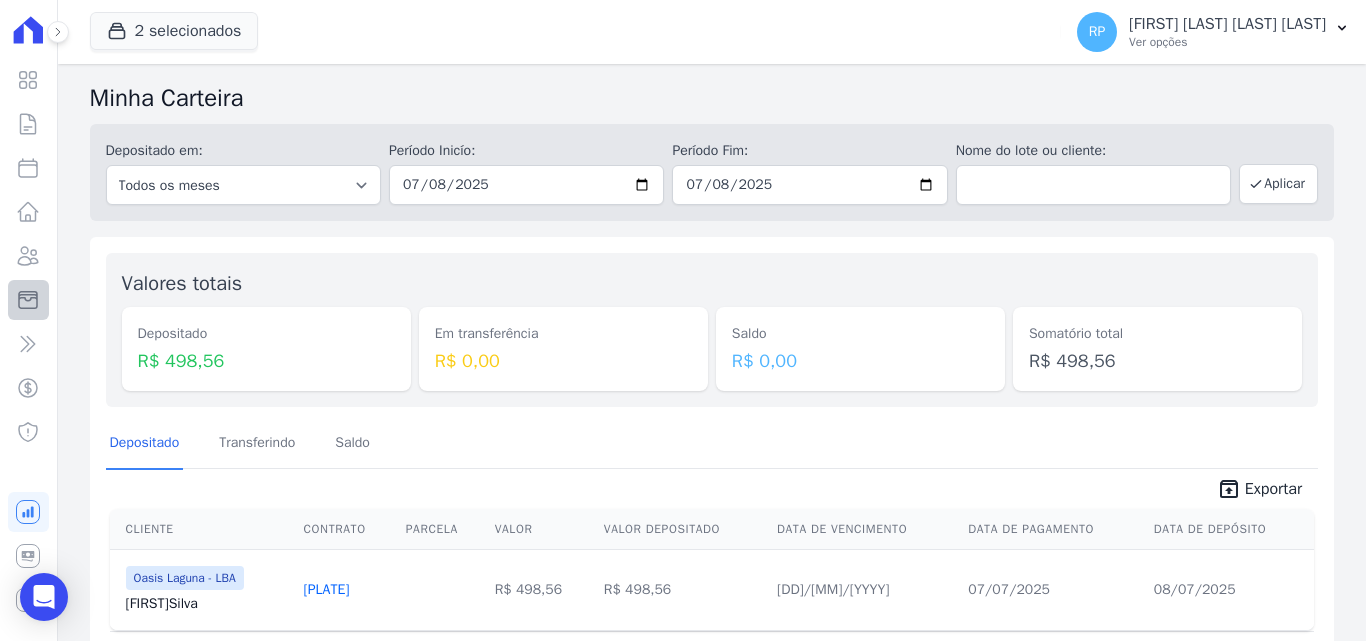 scroll, scrollTop: 0, scrollLeft: 0, axis: both 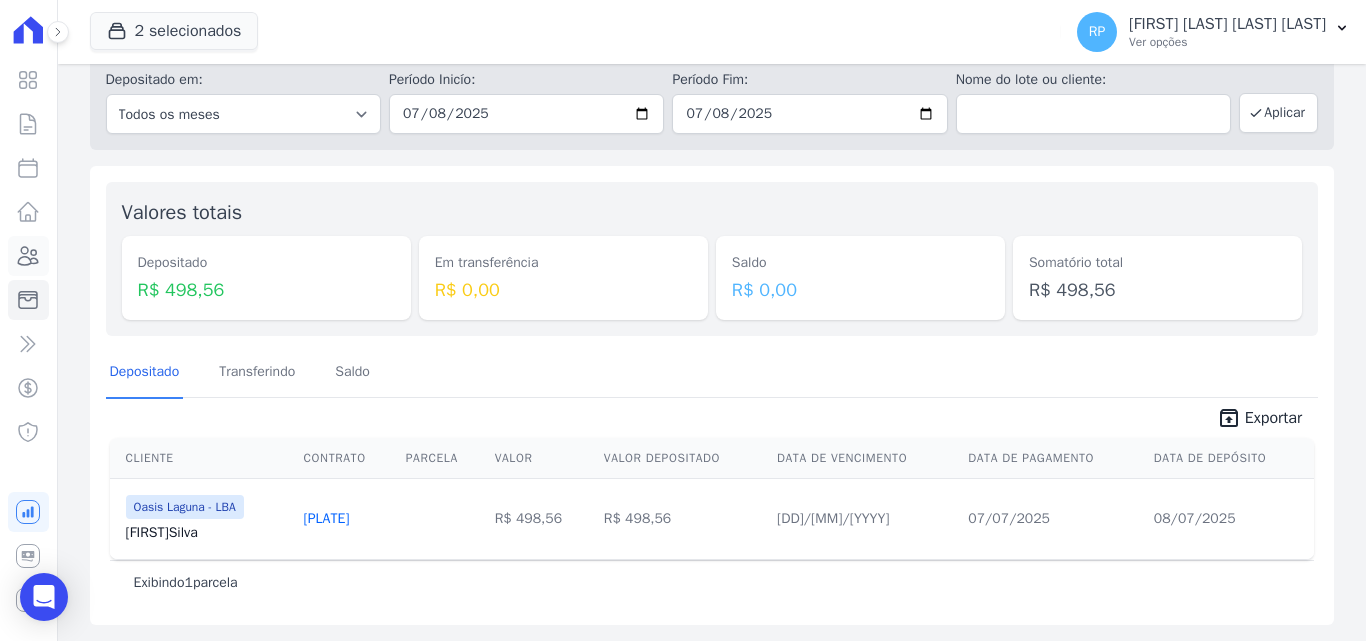 click at bounding box center [28, 256] 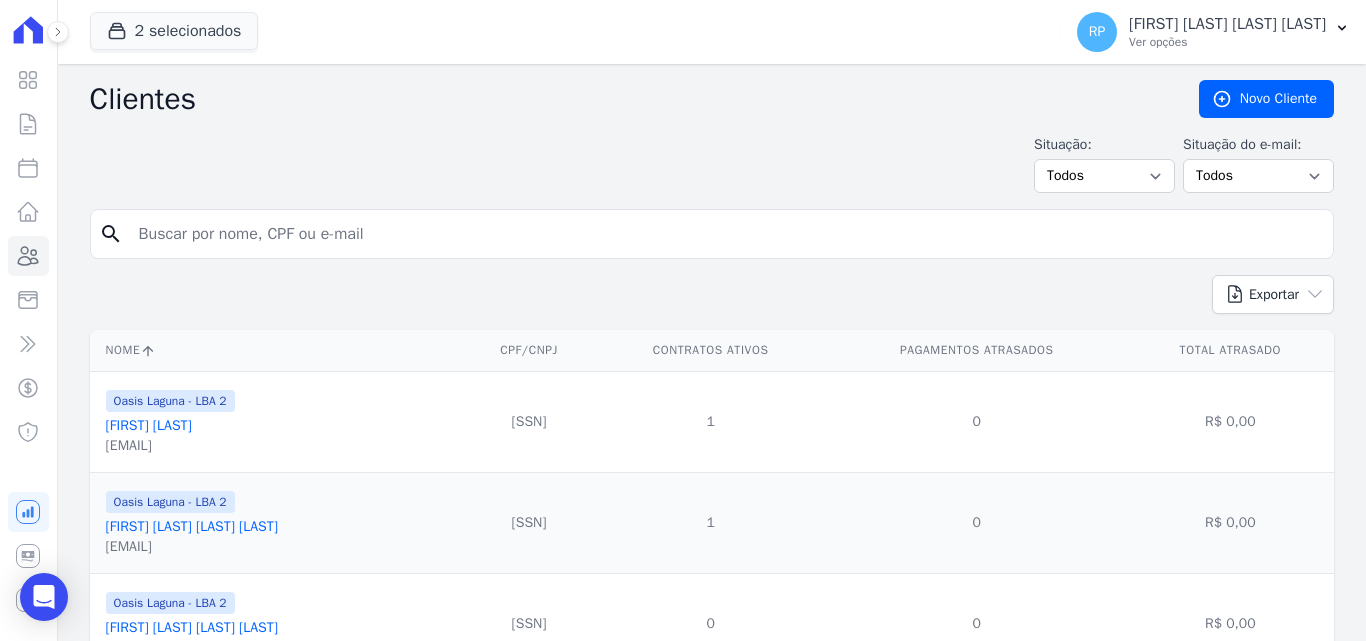 click at bounding box center [726, 234] 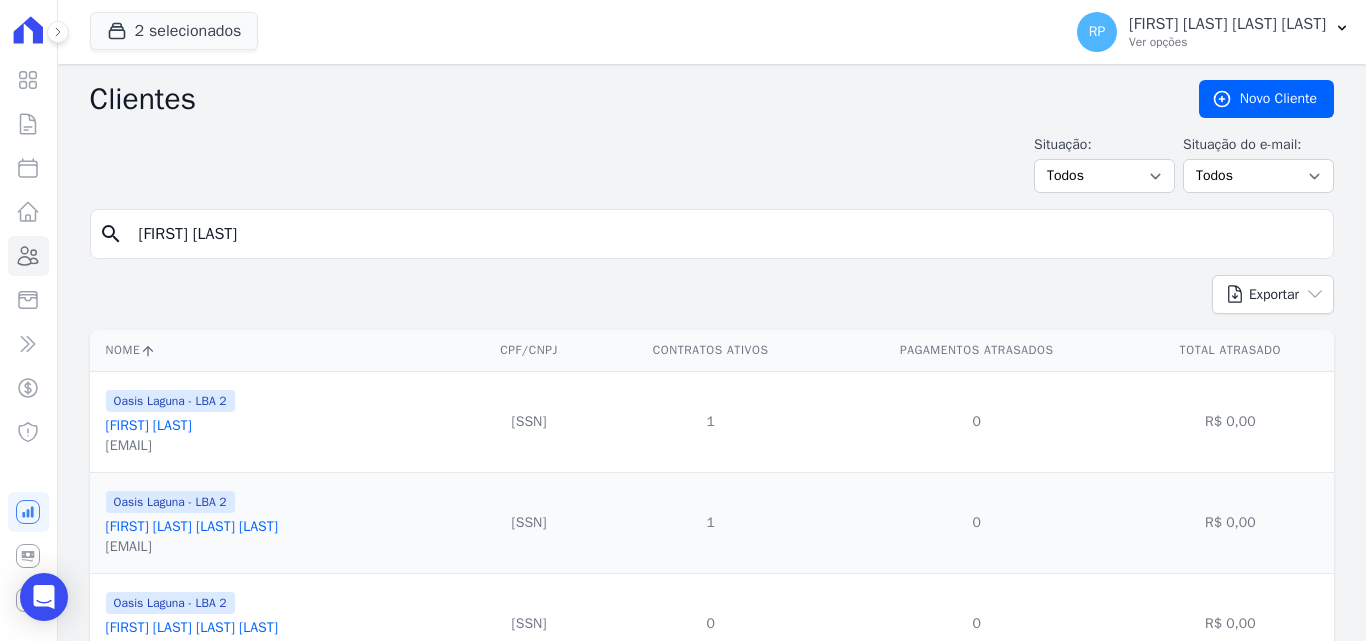 type on "[FIRST] [LAST]" 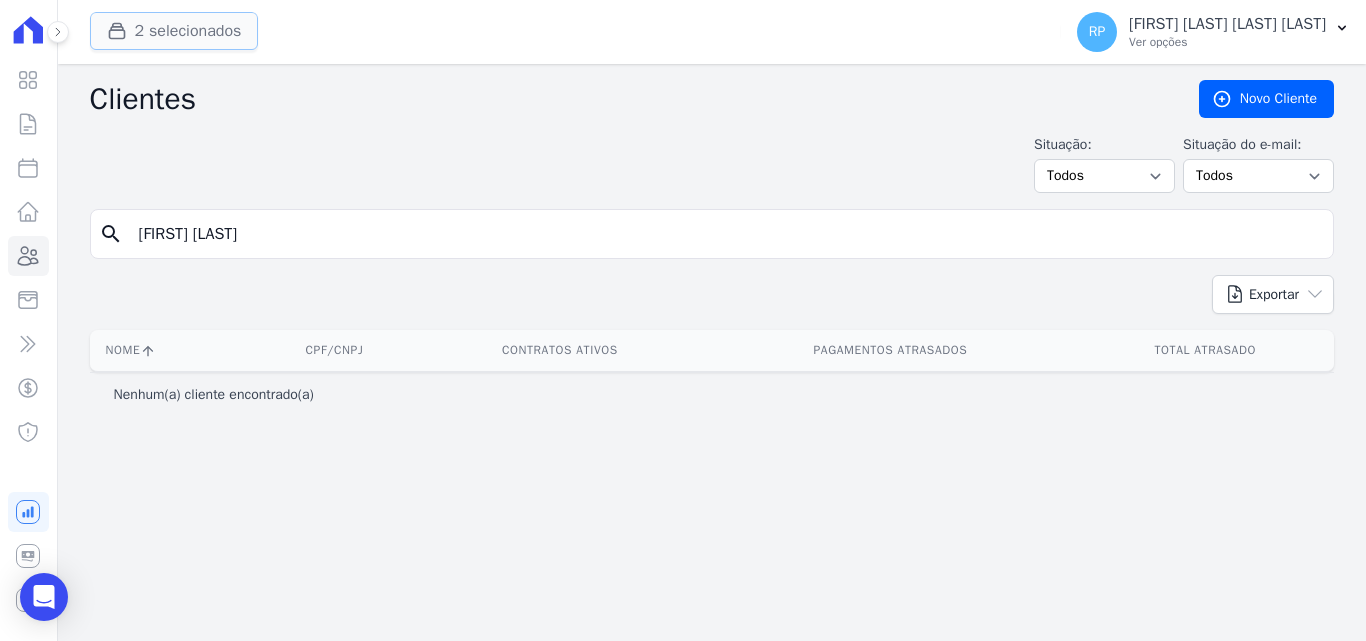click on "2 selecionados" at bounding box center [174, 31] 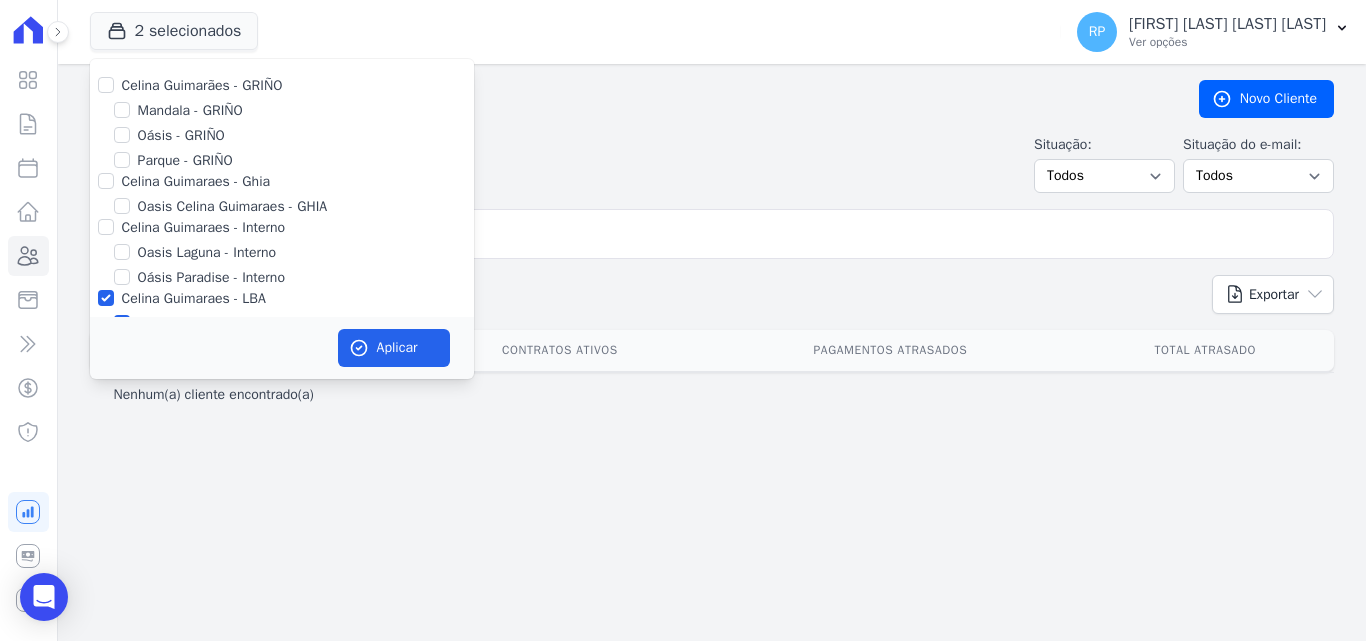 click at bounding box center [106, 85] 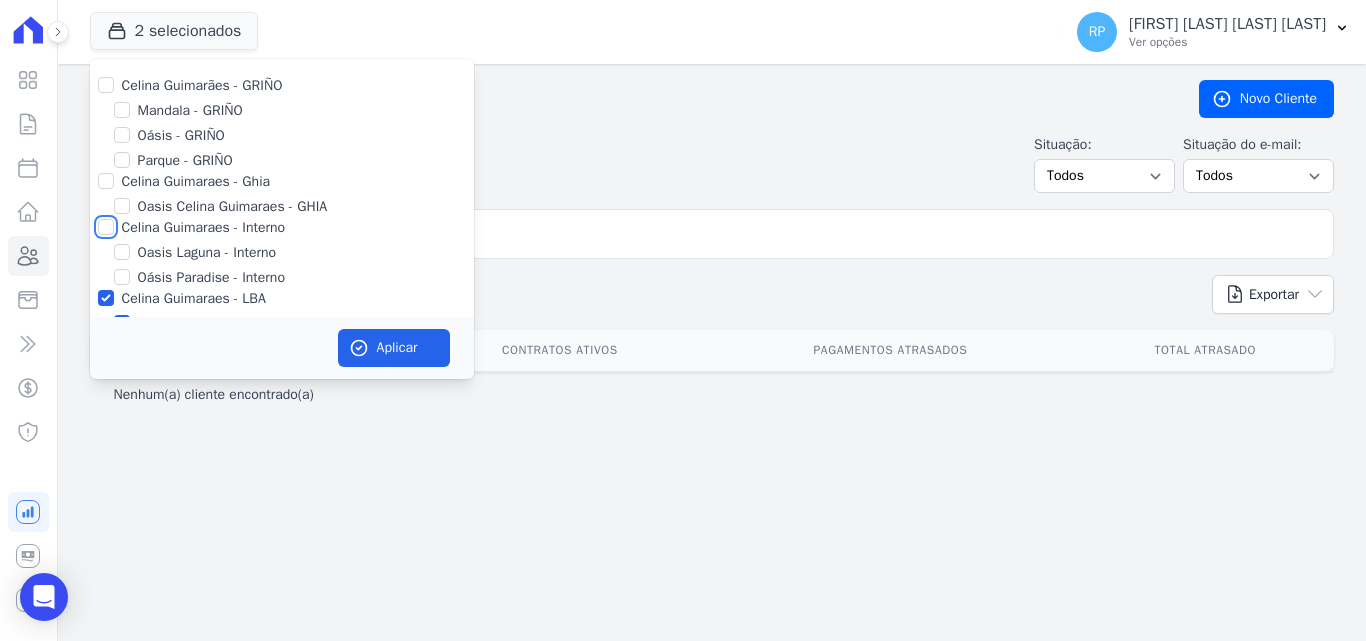 click on "Celina Guimaraes - Interno" at bounding box center (106, 227) 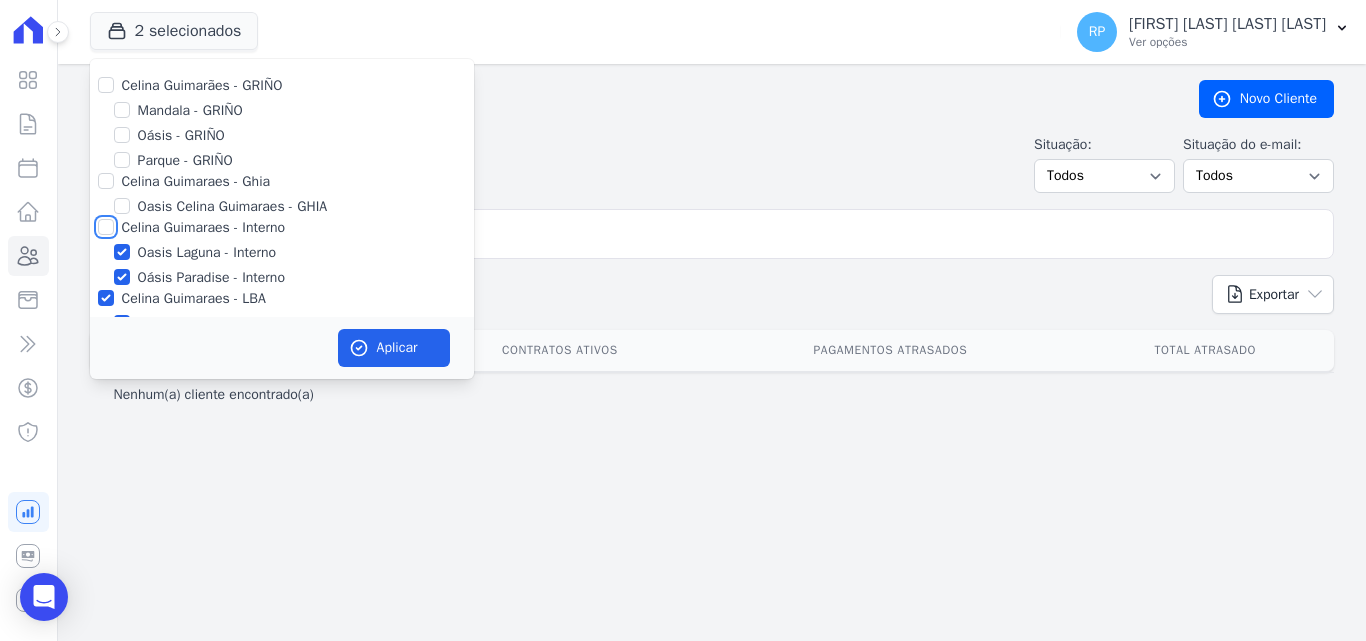 checkbox on "true" 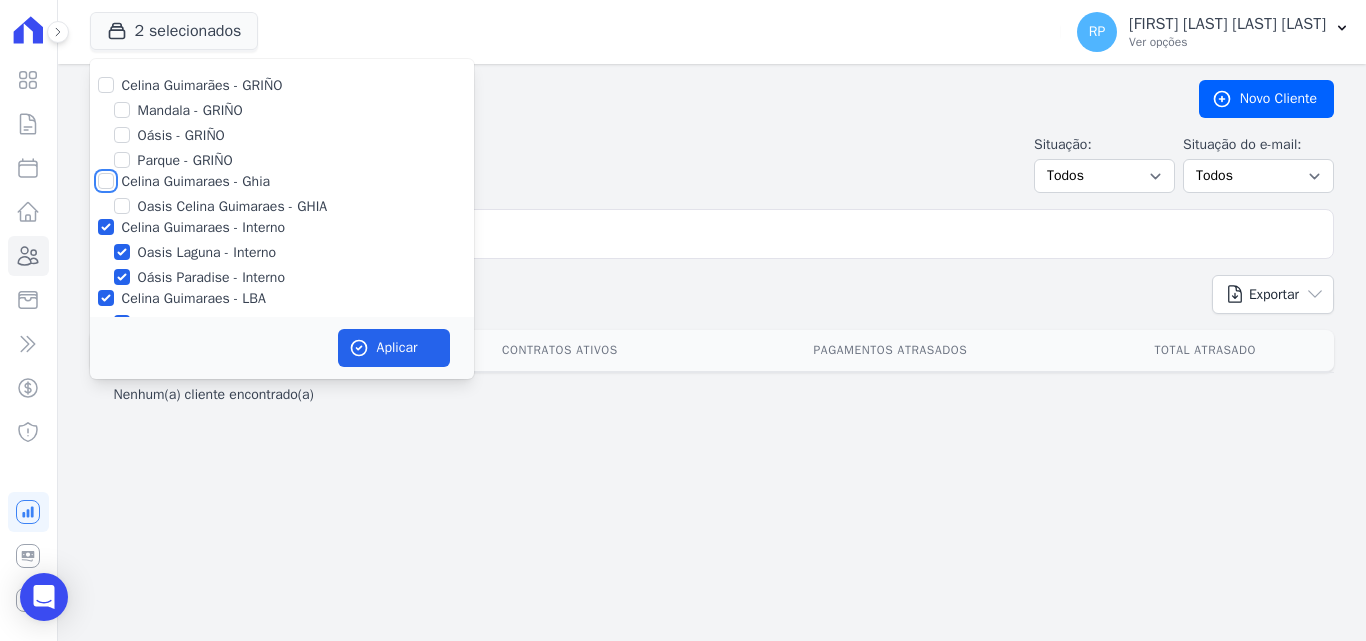 click on "Celina Guimaraes - Ghia" at bounding box center [106, 181] 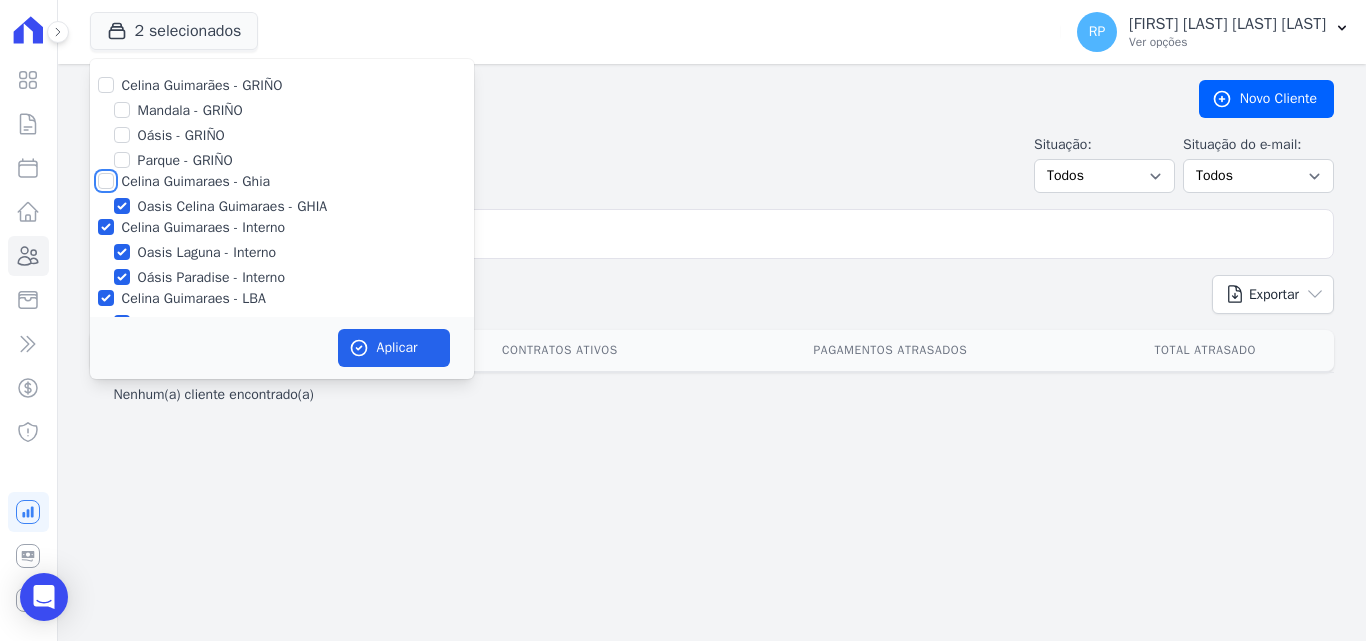 checkbox on "true" 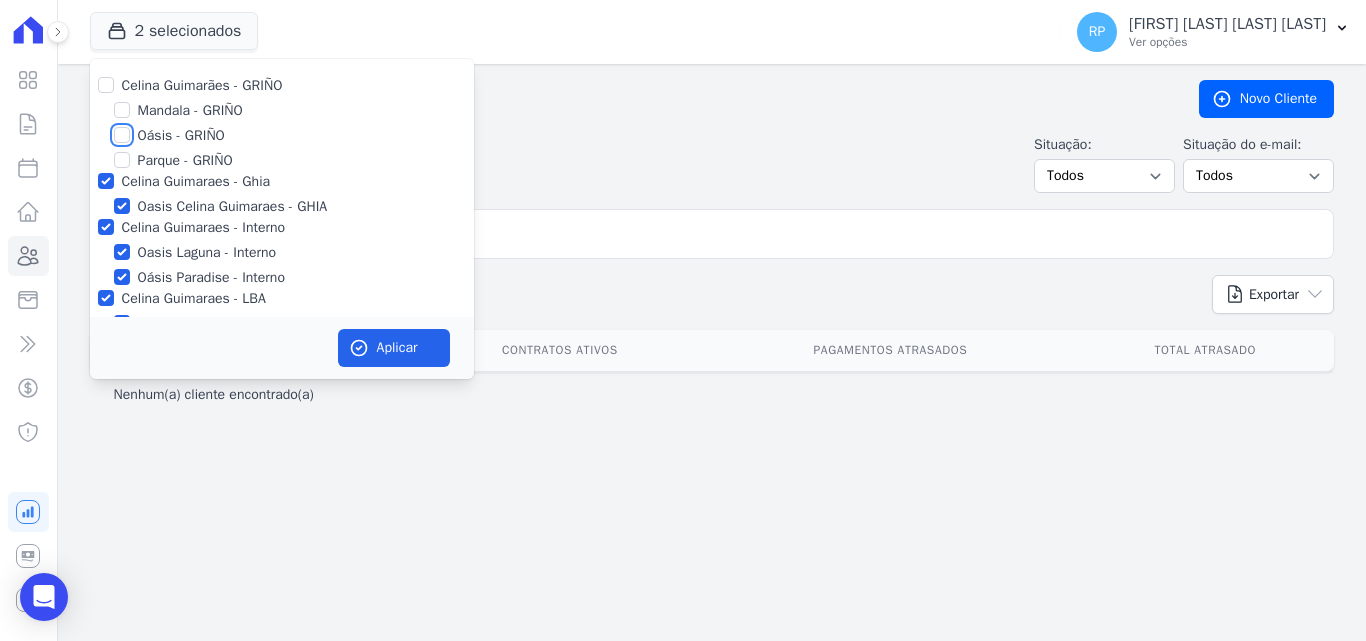 click on "Oásis - GRIÑO" at bounding box center [122, 135] 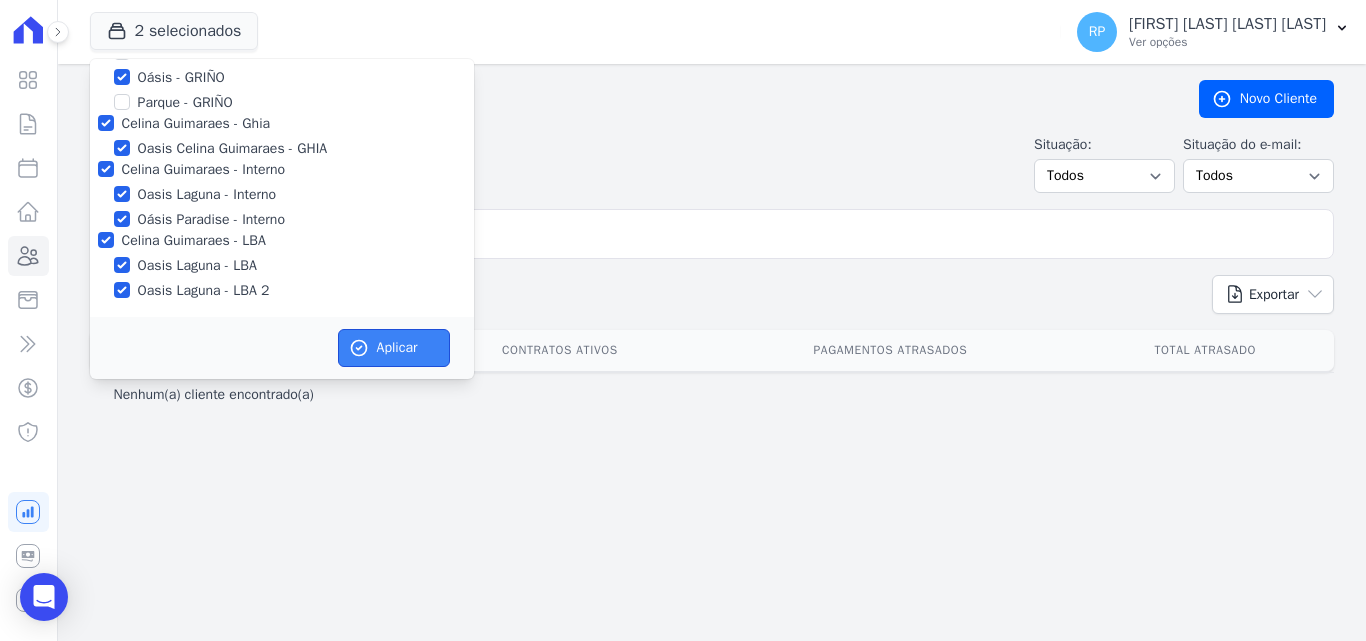 click on "Aplicar" at bounding box center [394, 348] 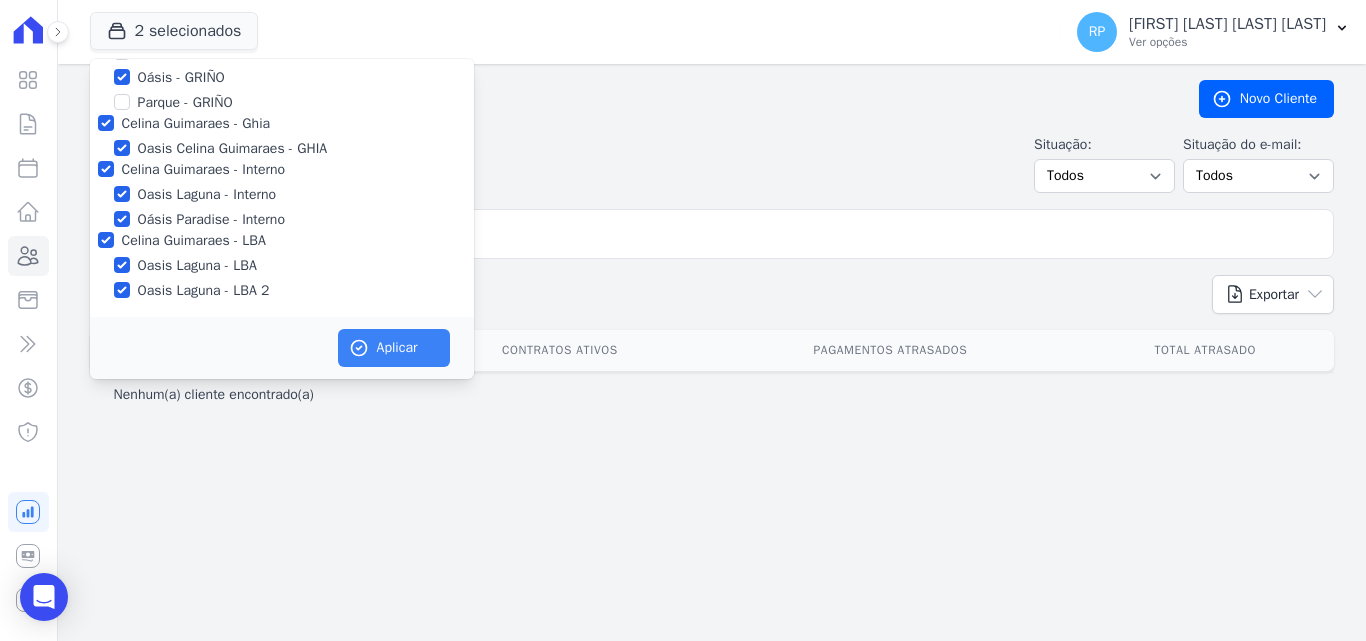 scroll, scrollTop: 54, scrollLeft: 0, axis: vertical 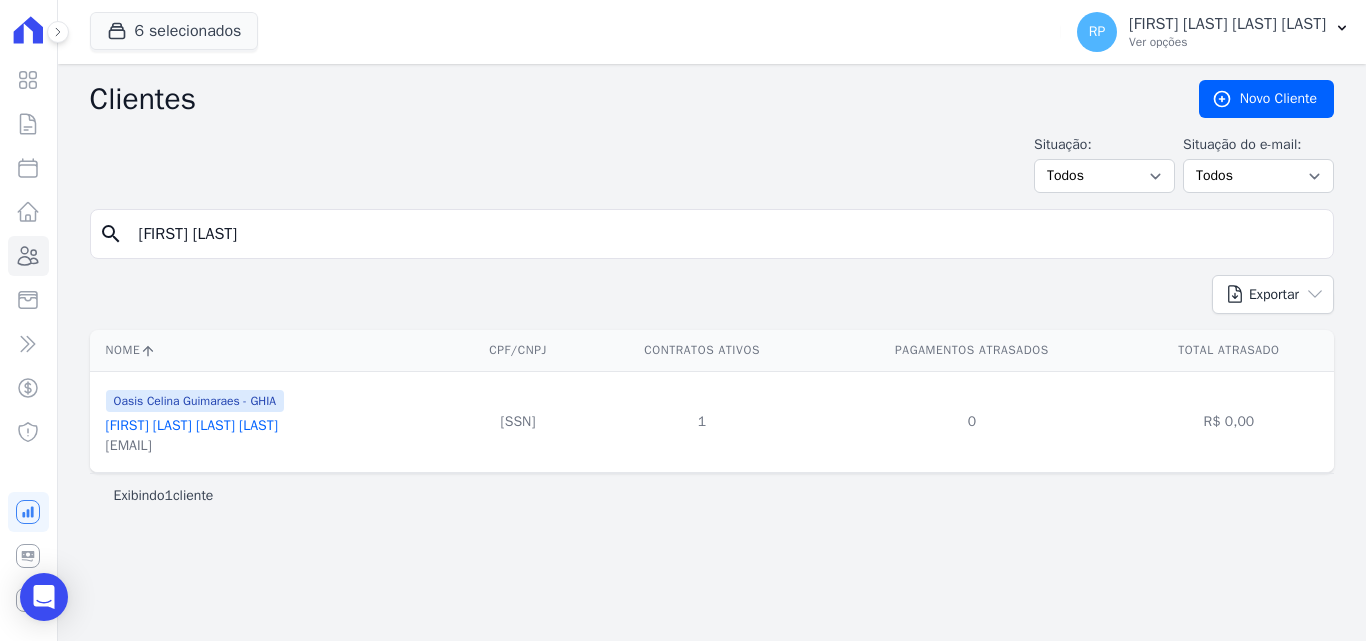 click on "[FIRST] [LAST] [LAST] [LAST]" at bounding box center (192, 425) 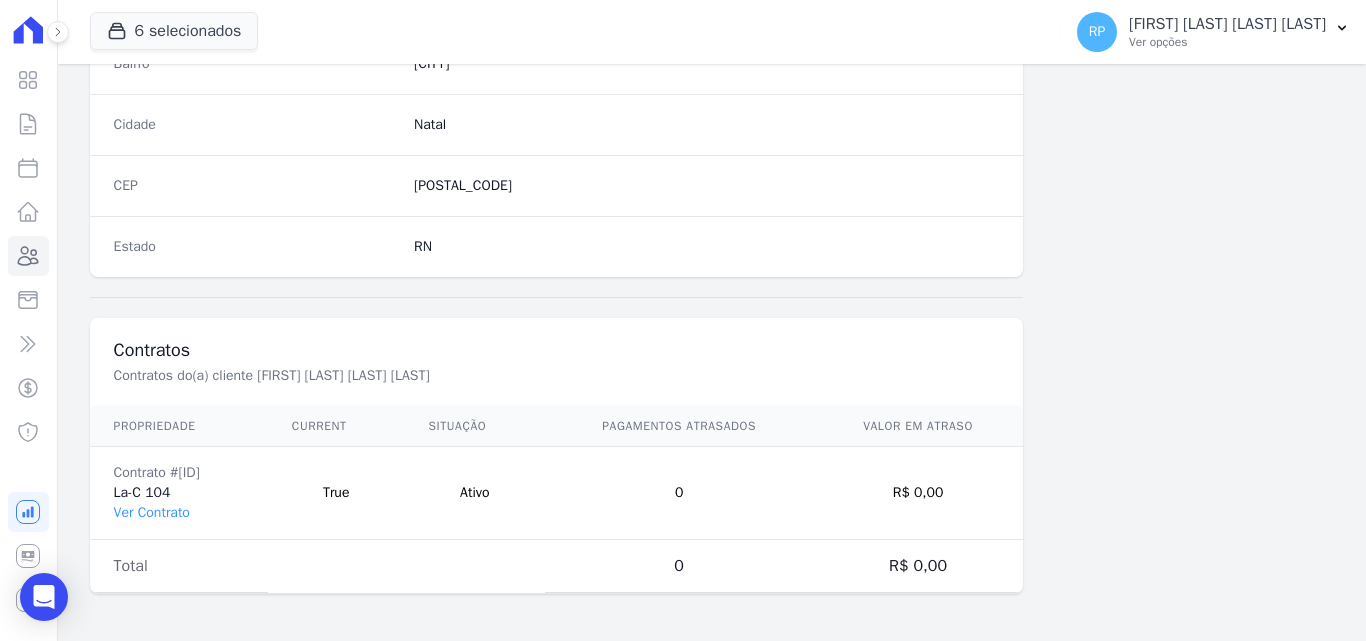 scroll, scrollTop: 1230, scrollLeft: 0, axis: vertical 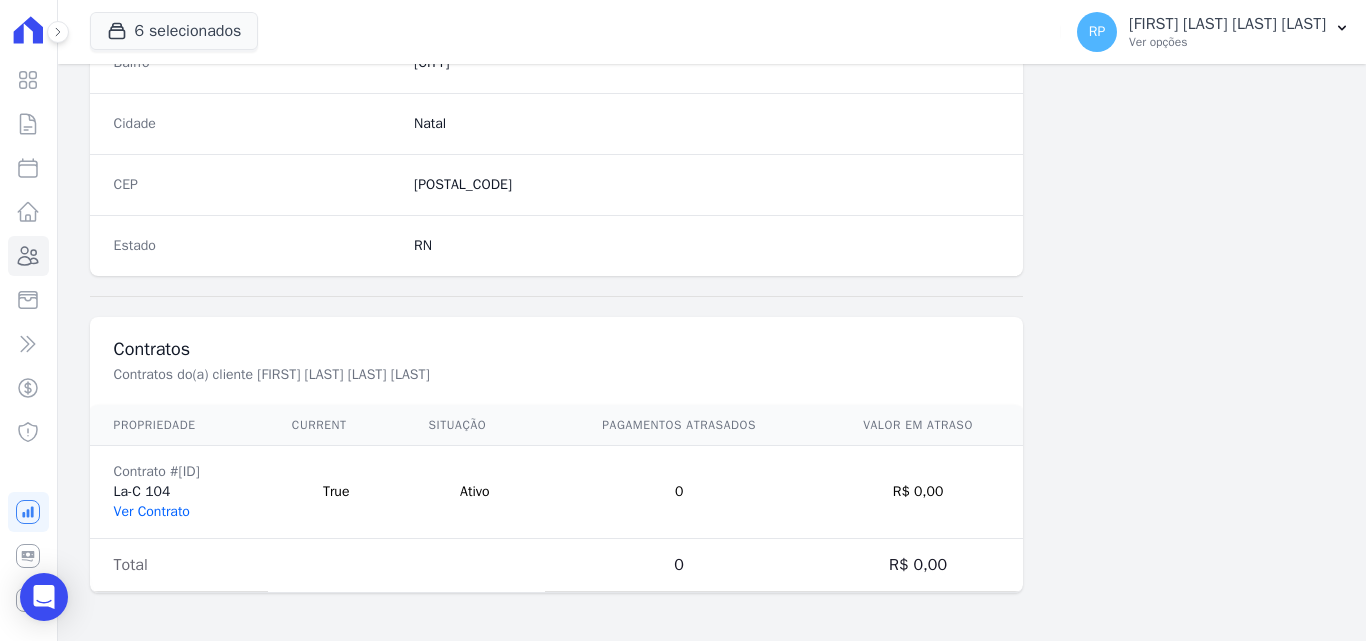click on "Ver Contrato" at bounding box center [152, 511] 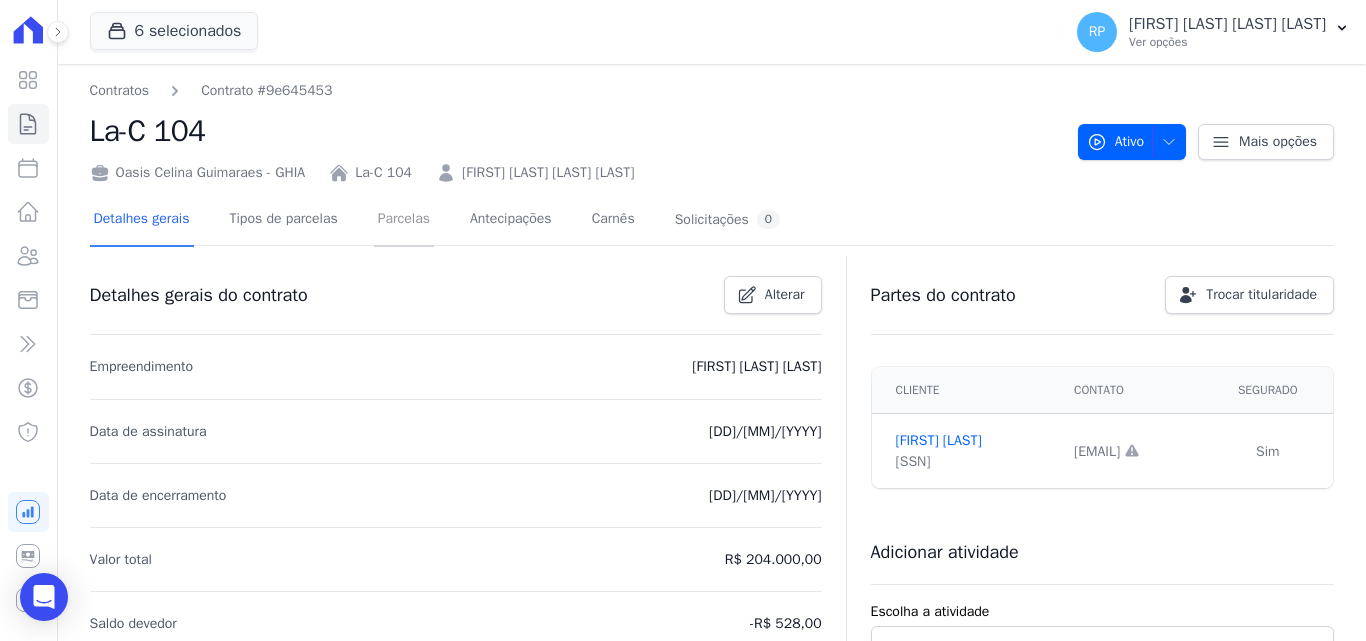 click on "Parcelas" at bounding box center (404, 220) 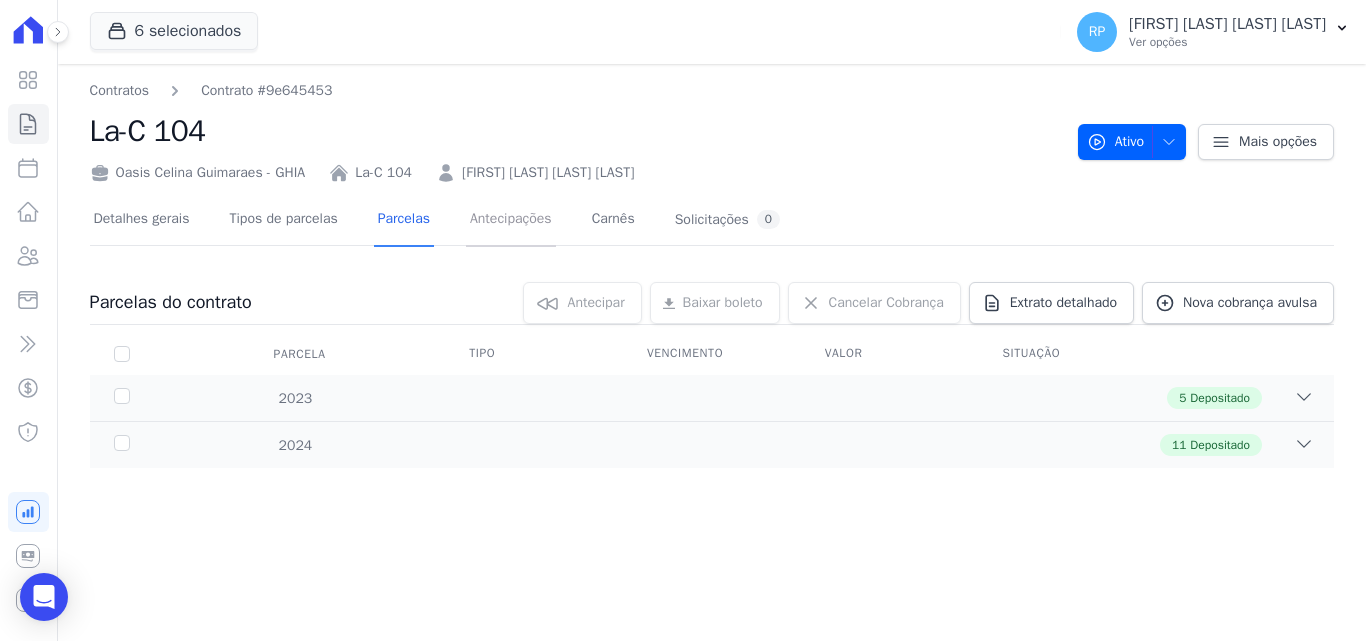 click on "Antecipações" at bounding box center (511, 220) 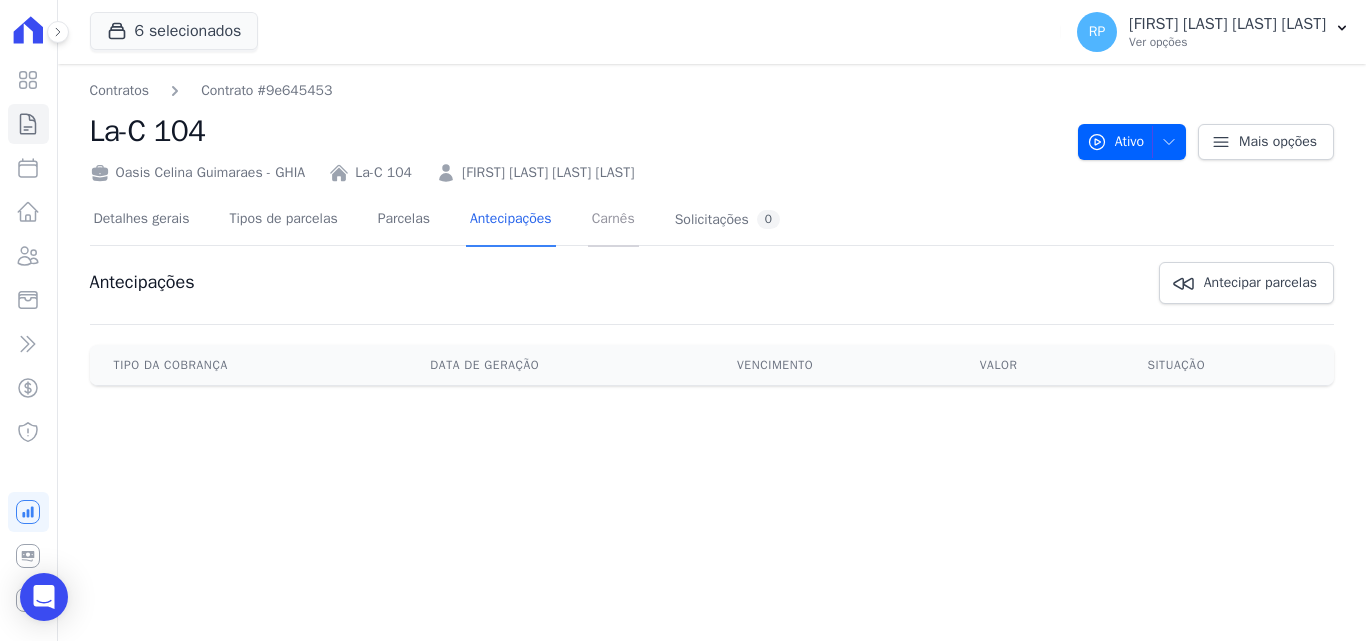 click on "Carnês" at bounding box center (613, 220) 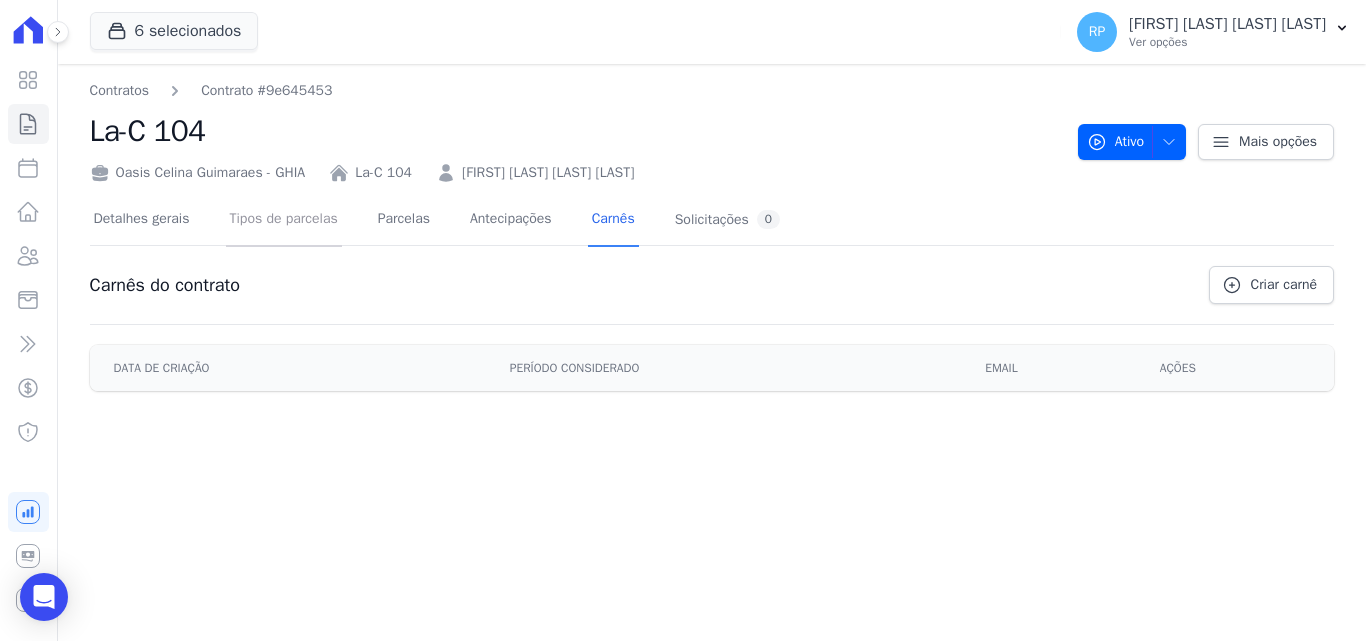 click on "Tipos de parcelas" at bounding box center (284, 220) 